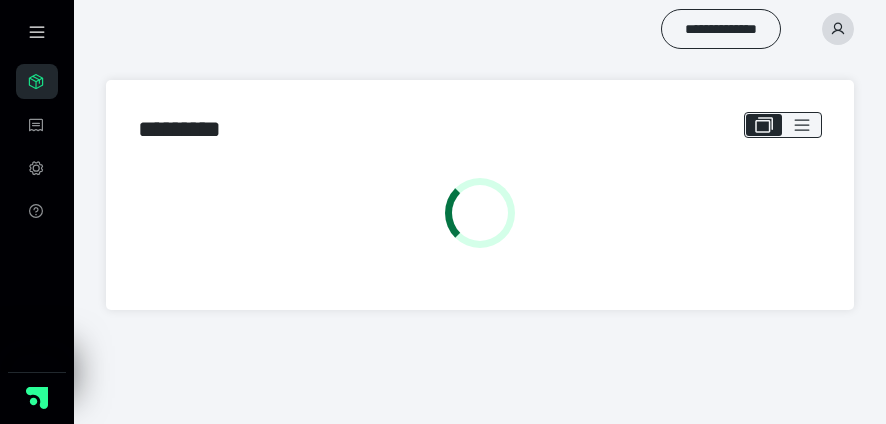 scroll, scrollTop: 0, scrollLeft: 0, axis: both 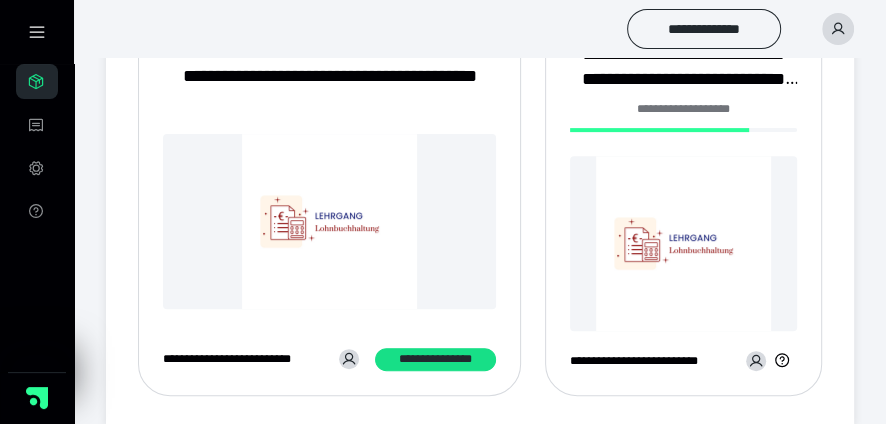 click at bounding box center (683, 243) 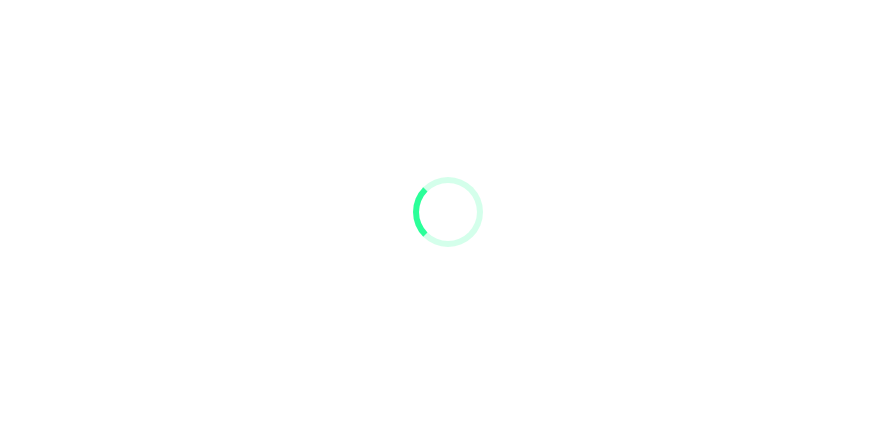 scroll, scrollTop: 0, scrollLeft: 0, axis: both 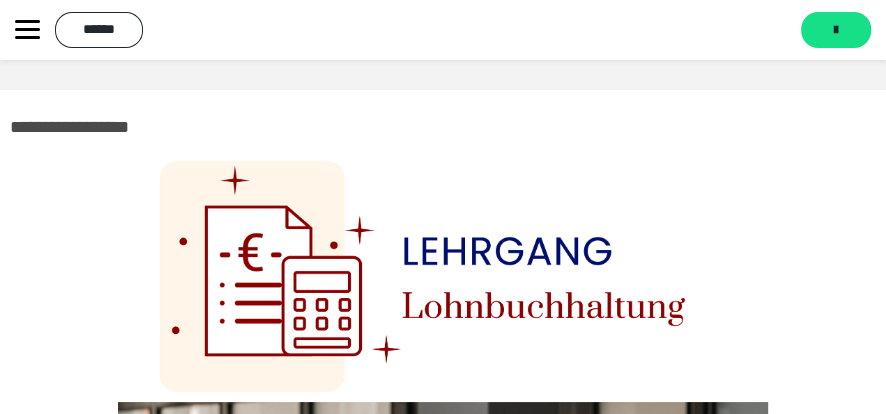 click 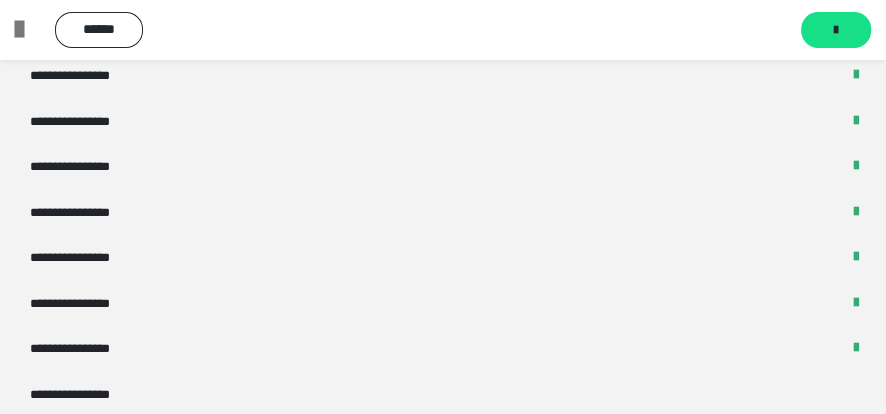 scroll, scrollTop: 2644, scrollLeft: 0, axis: vertical 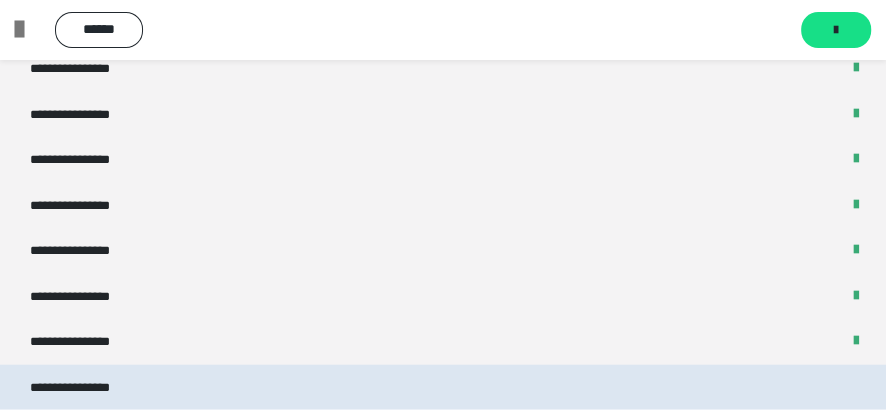 click on "**********" at bounding box center [443, 387] 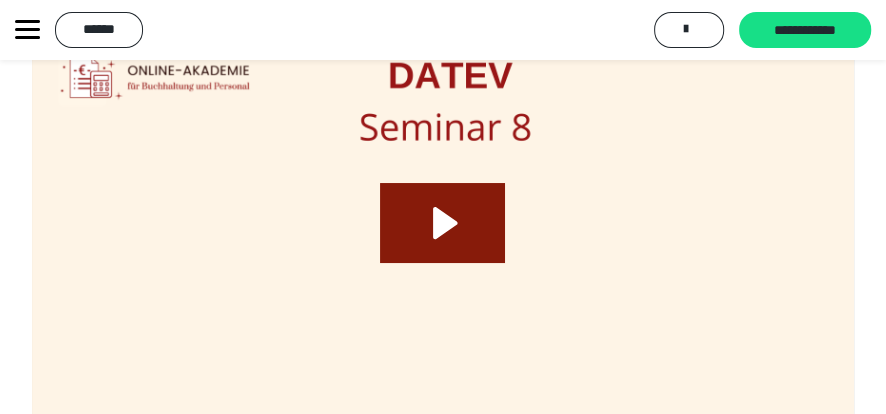 scroll, scrollTop: 307, scrollLeft: 0, axis: vertical 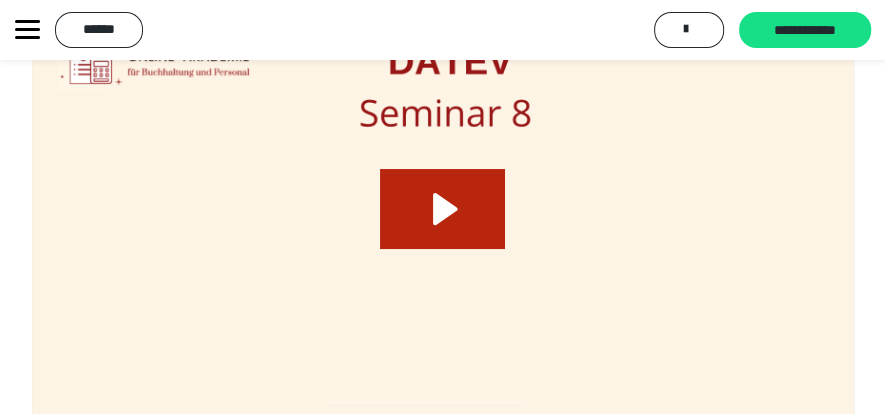 click 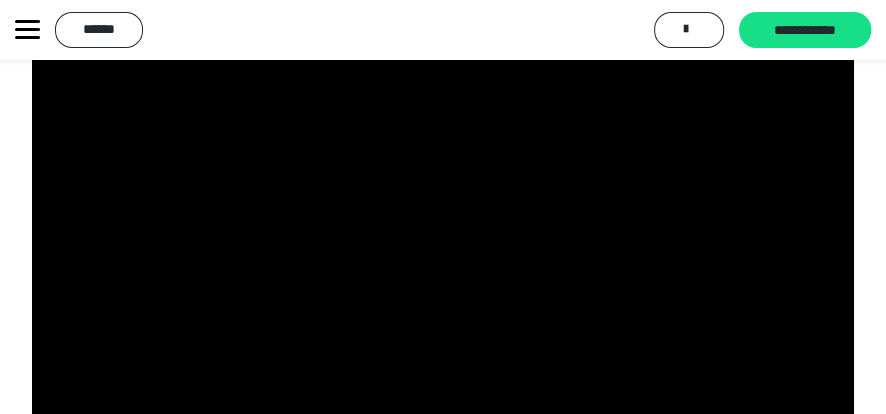 click at bounding box center (443, 226) 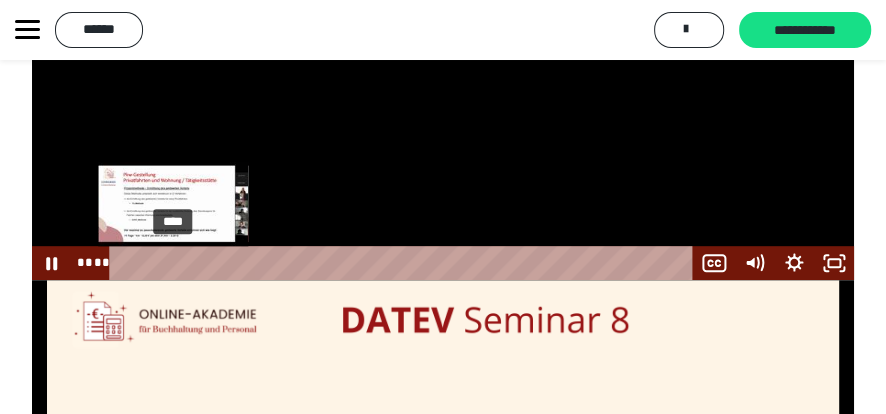 click on "****" at bounding box center [405, 263] 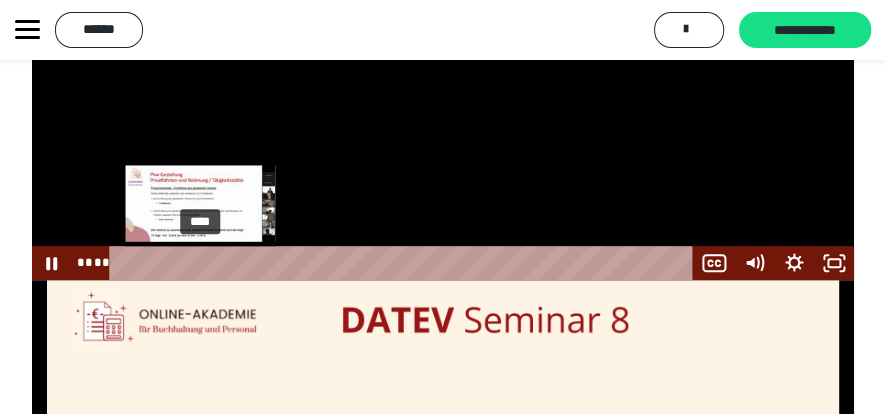 click on "****" at bounding box center (405, 263) 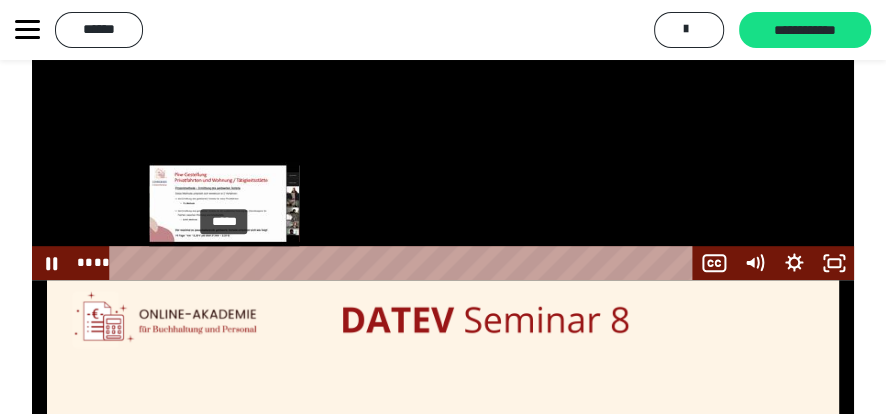 click on "*****" at bounding box center (405, 263) 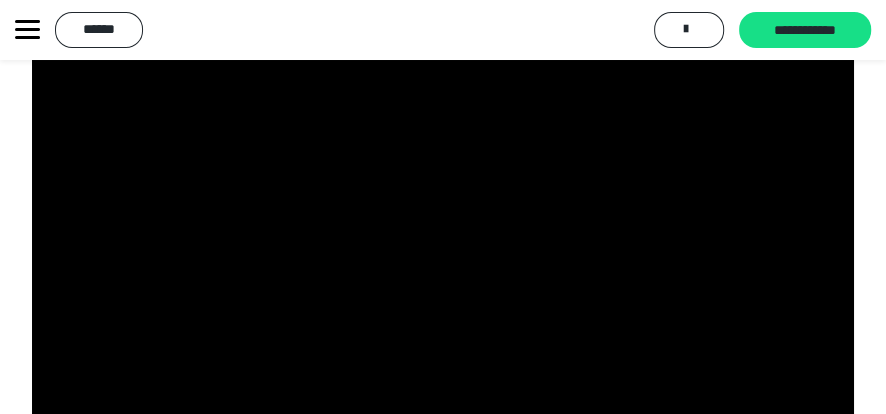 scroll, scrollTop: 485, scrollLeft: 0, axis: vertical 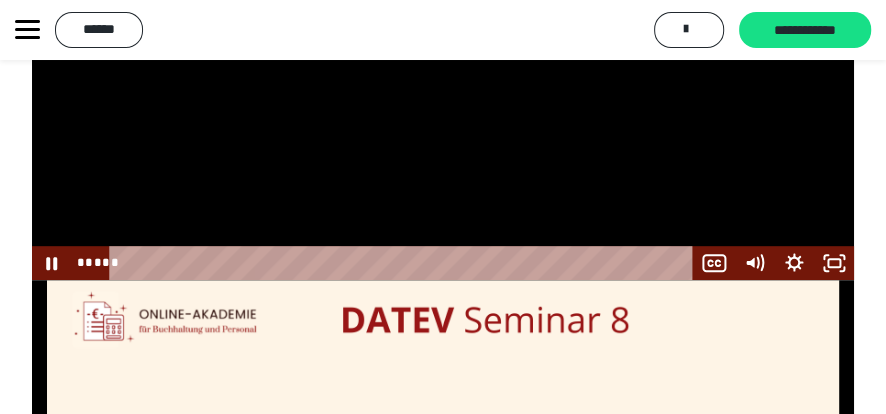 click at bounding box center [443, 48] 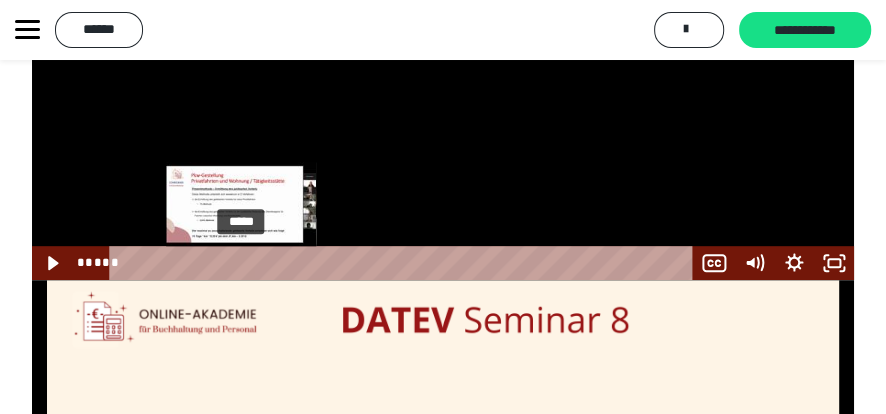 click on "*****" at bounding box center (405, 263) 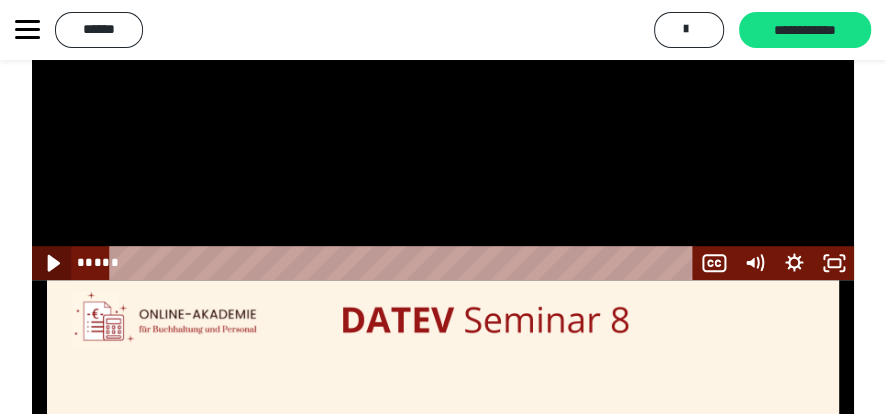click 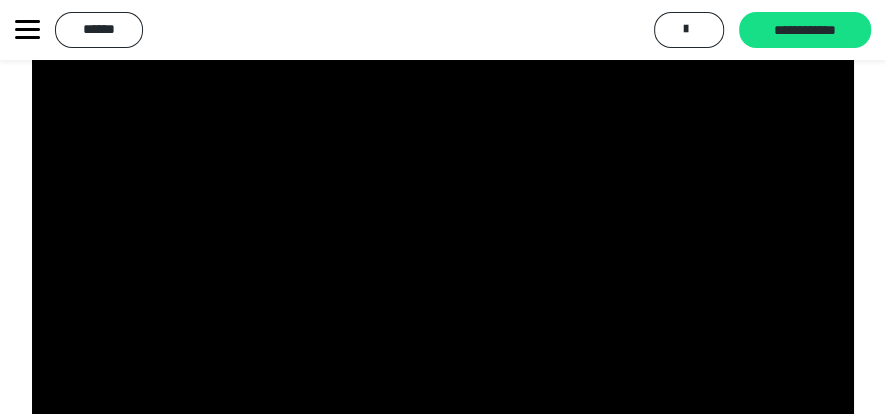 scroll, scrollTop: 485, scrollLeft: 0, axis: vertical 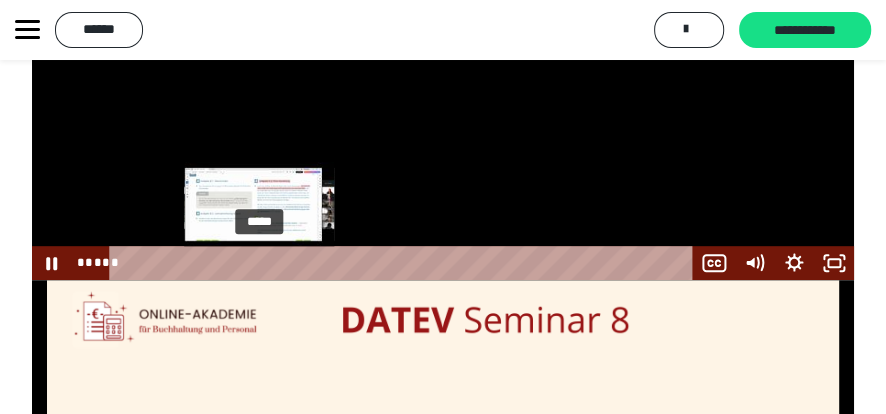 click on "*****" at bounding box center [405, 263] 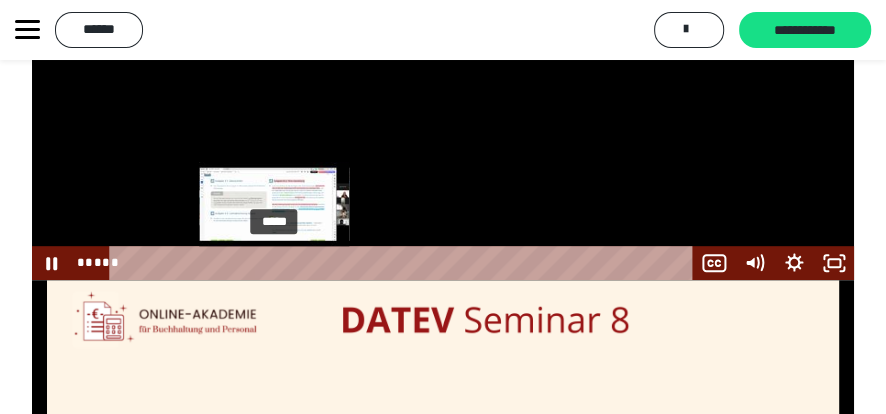 click on "*****" at bounding box center [405, 263] 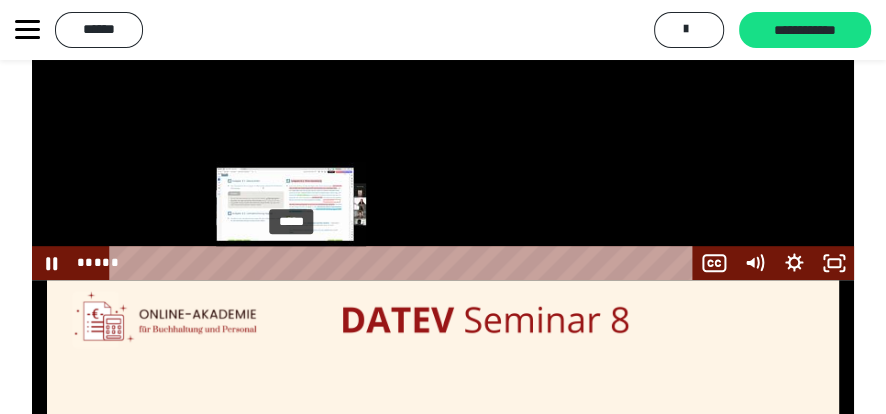 click on "*****" at bounding box center [405, 263] 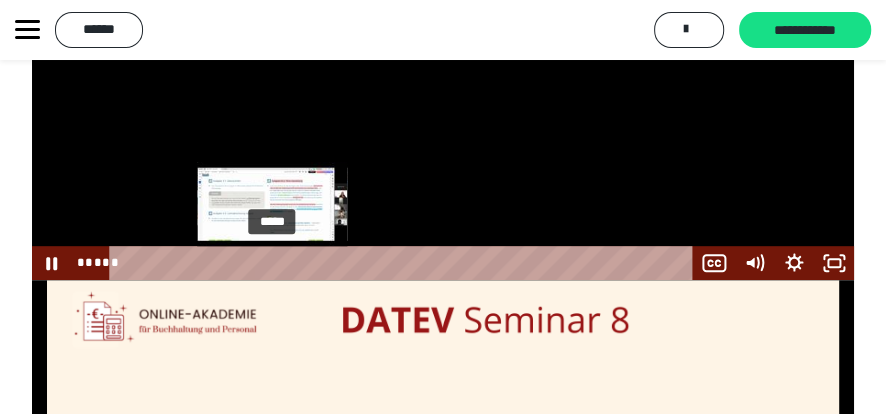 click on "*****" at bounding box center [405, 263] 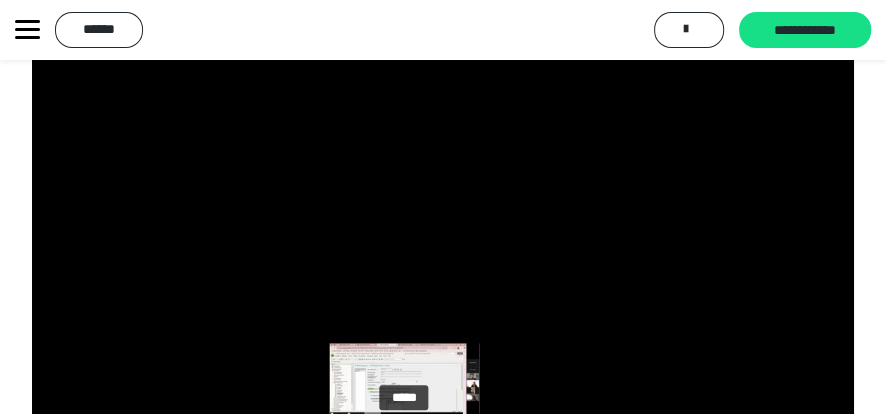 scroll, scrollTop: 307, scrollLeft: 0, axis: vertical 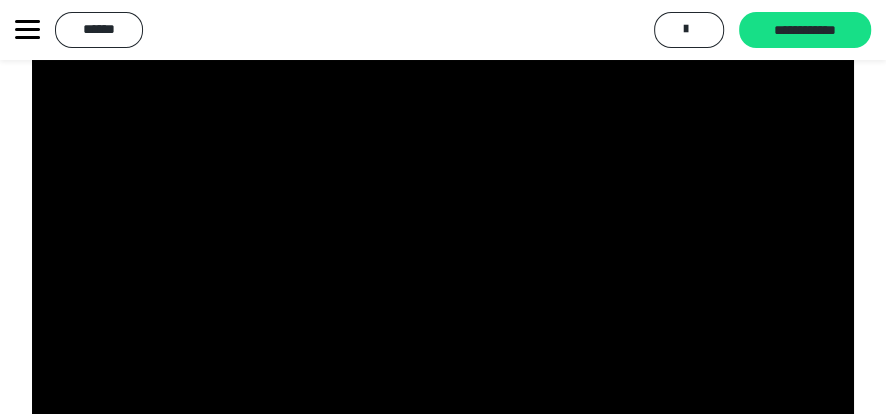 click at bounding box center [443, 226] 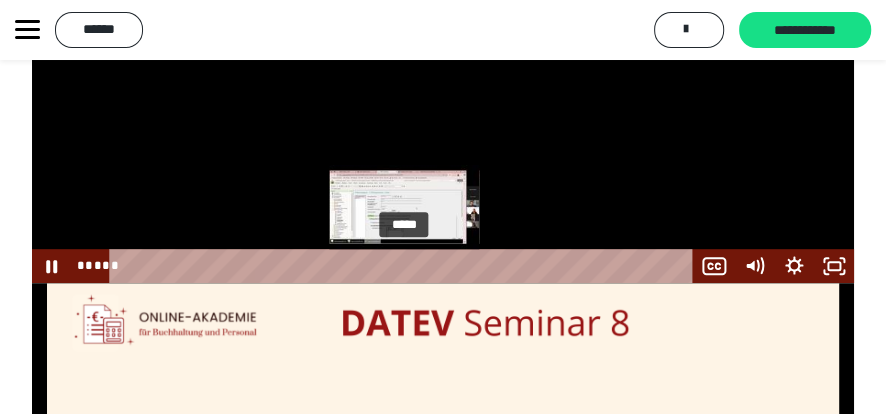 scroll, scrollTop: 485, scrollLeft: 0, axis: vertical 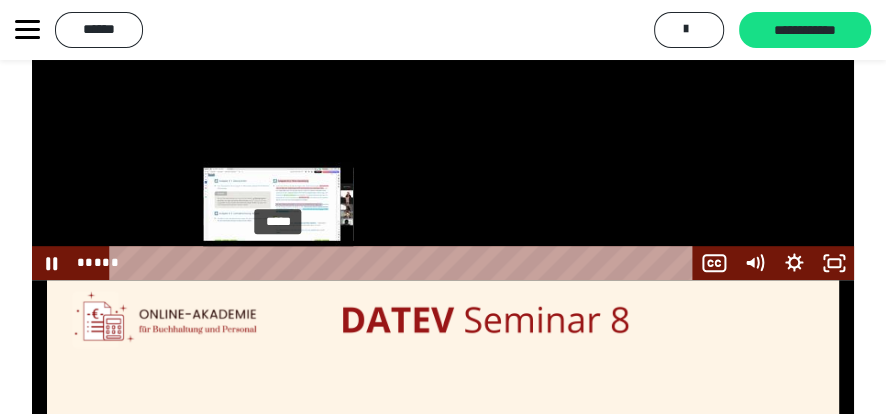 click on "*****" at bounding box center (405, 263) 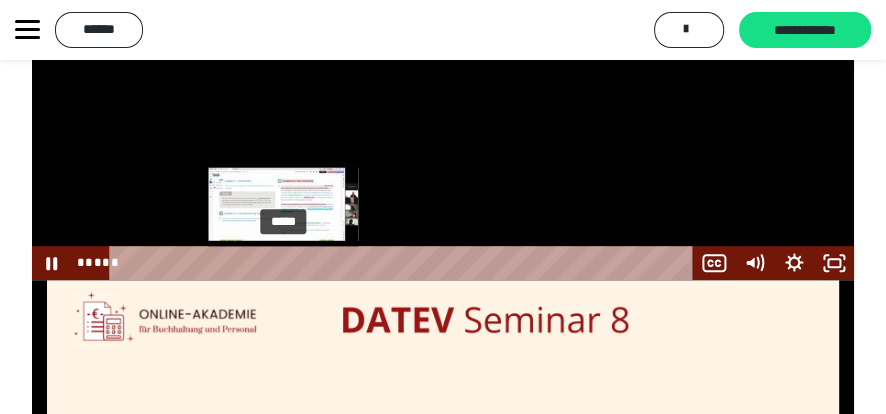 click on "*****" at bounding box center [405, 263] 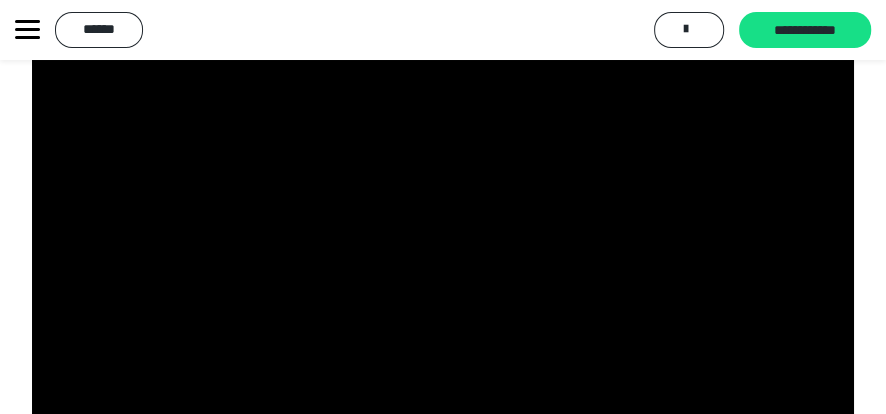 scroll, scrollTop: 485, scrollLeft: 0, axis: vertical 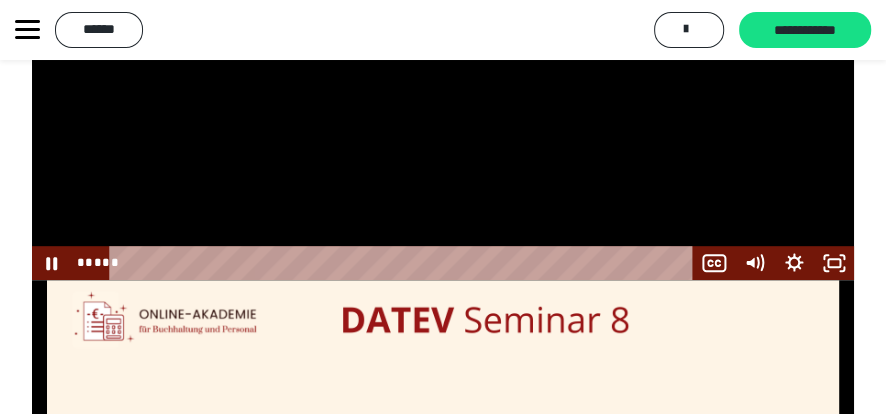 click at bounding box center (443, 48) 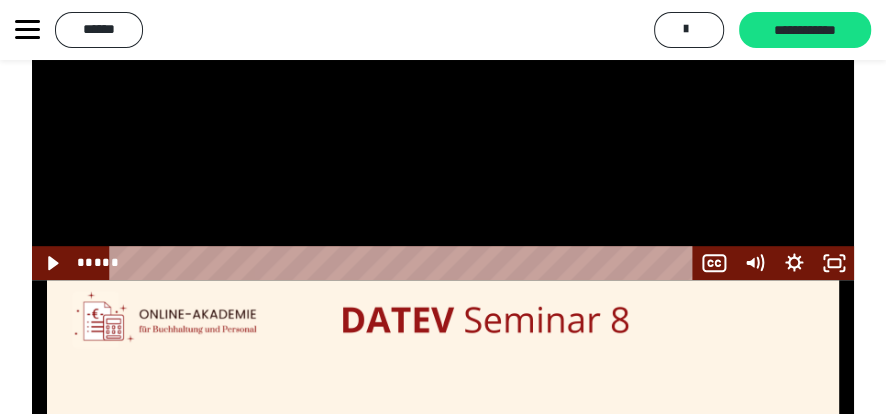 scroll, scrollTop: 307, scrollLeft: 0, axis: vertical 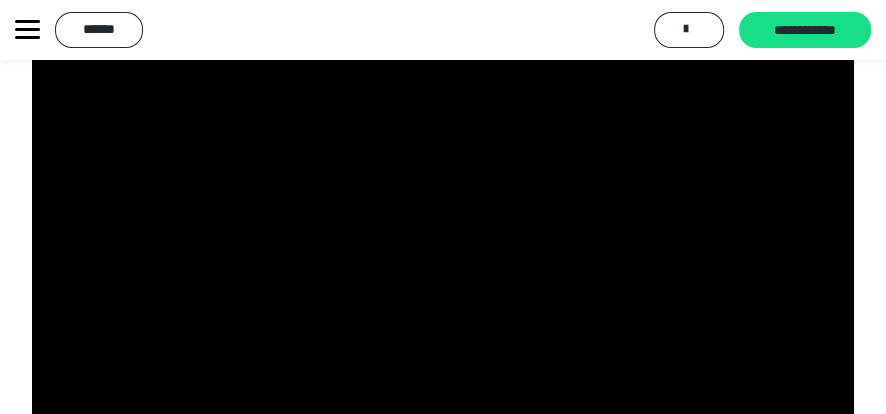 click at bounding box center (443, 226) 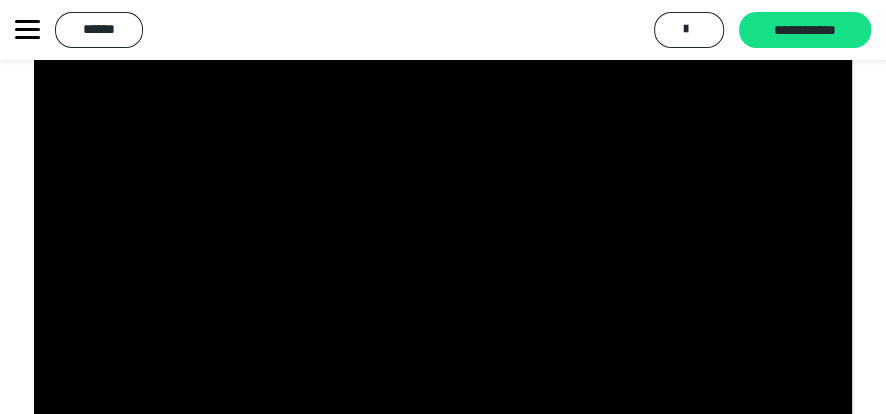 click at bounding box center [443, 226] 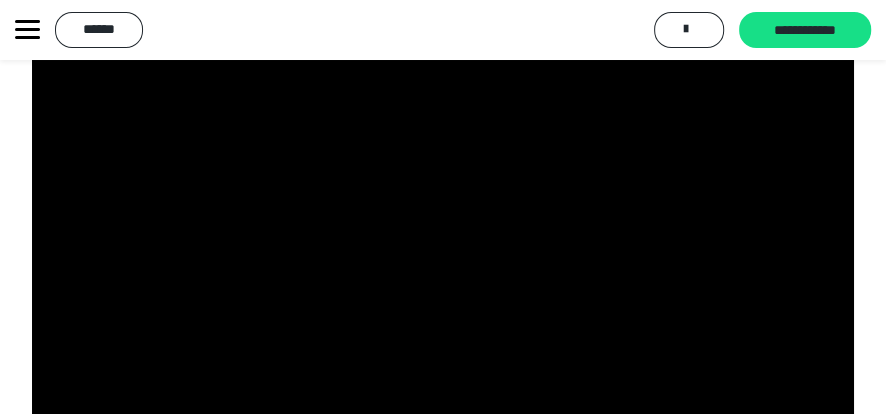 click at bounding box center (443, 226) 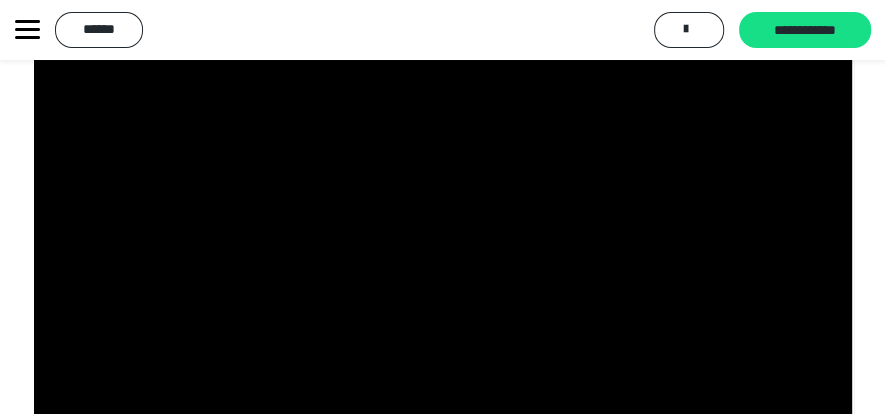 click at bounding box center [443, 226] 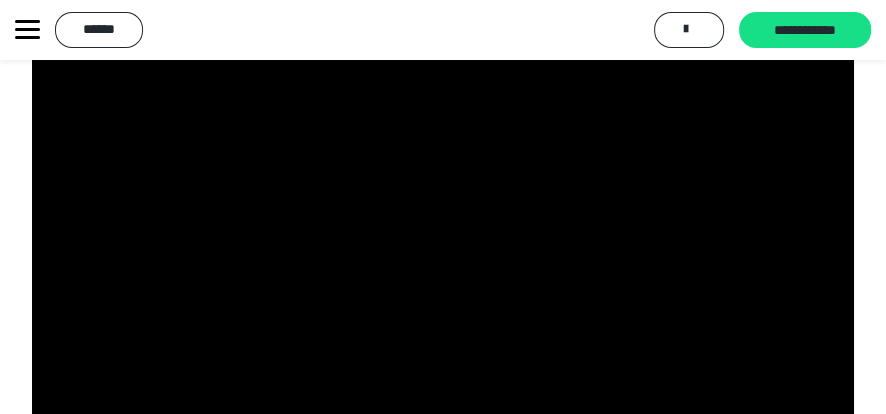 click at bounding box center (443, 226) 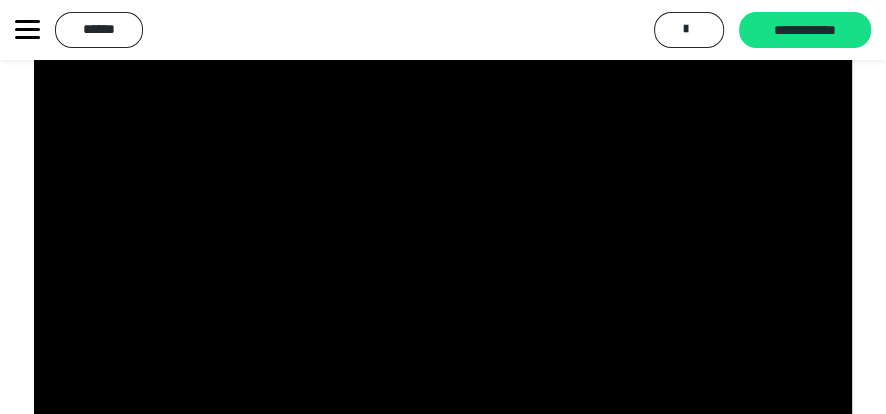 click at bounding box center [443, 226] 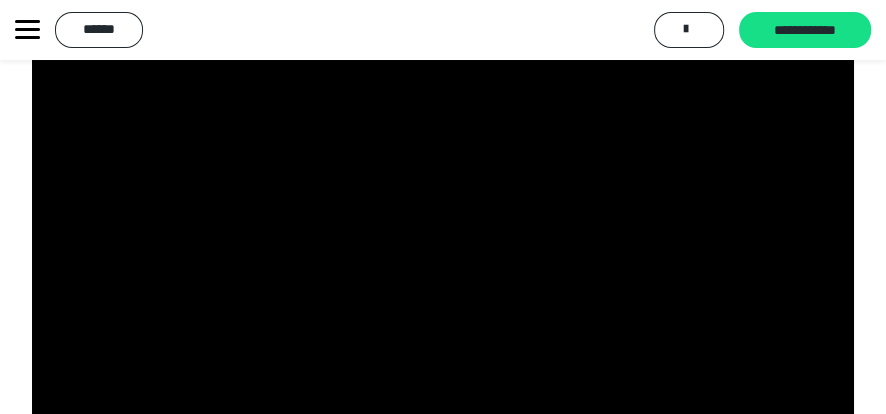 click at bounding box center [443, 226] 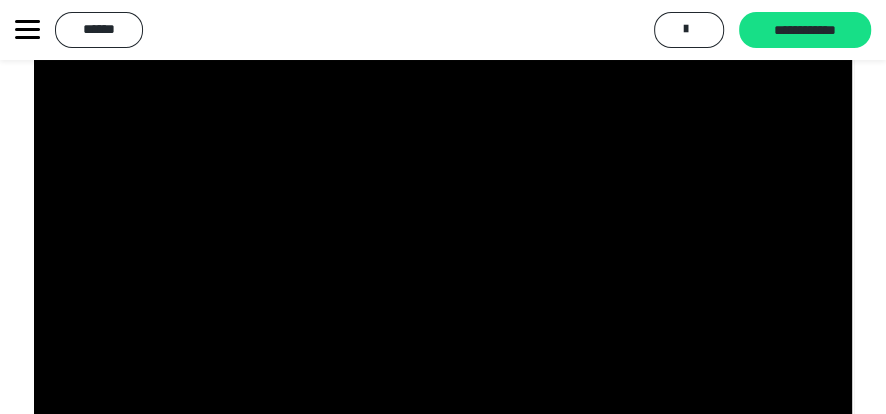 click at bounding box center [443, 226] 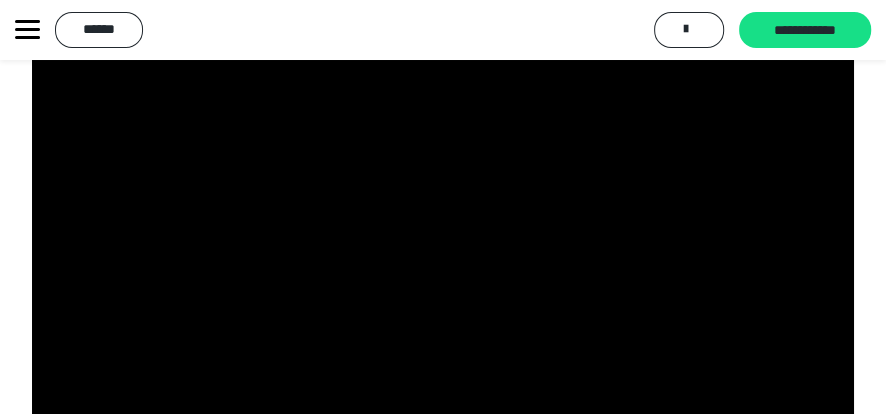 click at bounding box center [443, 226] 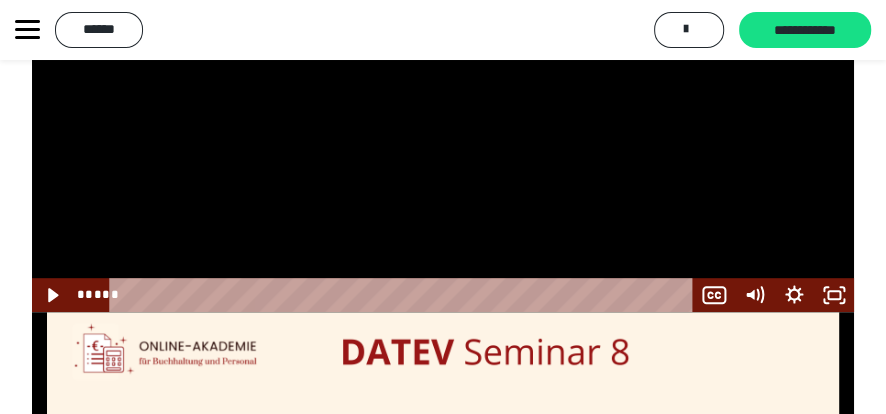 scroll, scrollTop: 485, scrollLeft: 0, axis: vertical 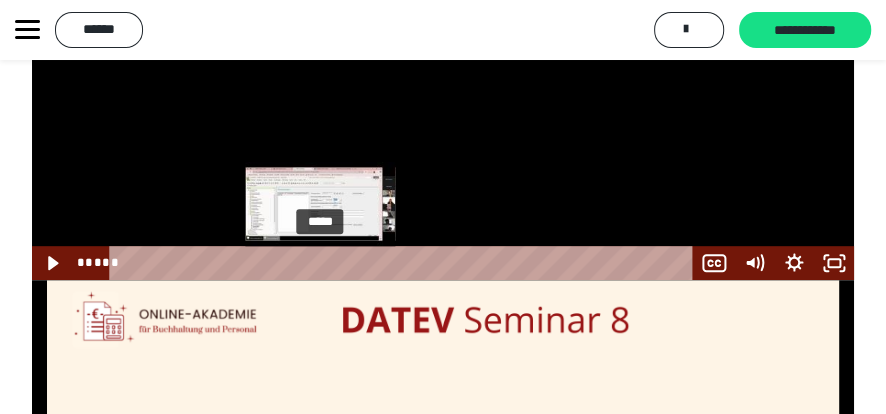 click on "*****" at bounding box center [405, 263] 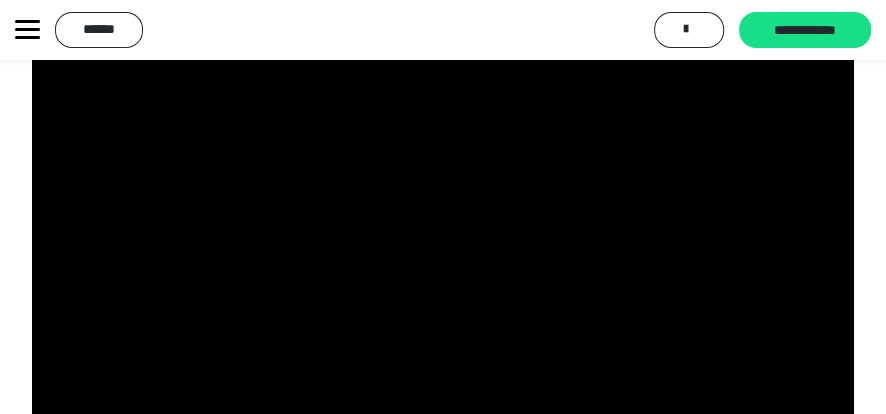 scroll, scrollTop: 307, scrollLeft: 0, axis: vertical 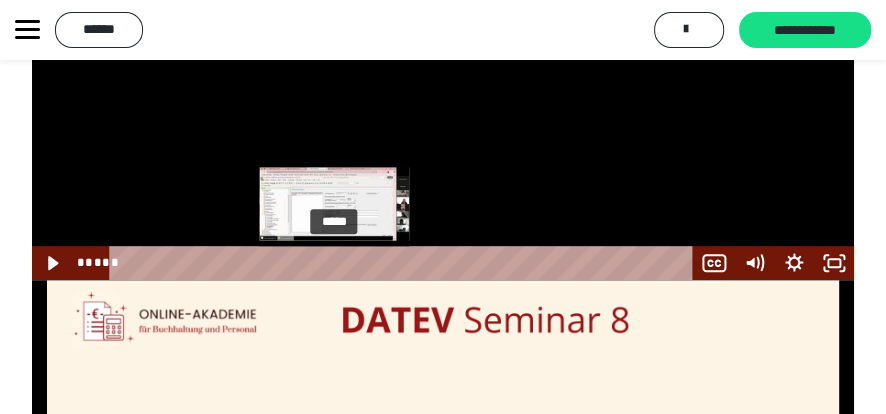 click on "*****" at bounding box center [405, 263] 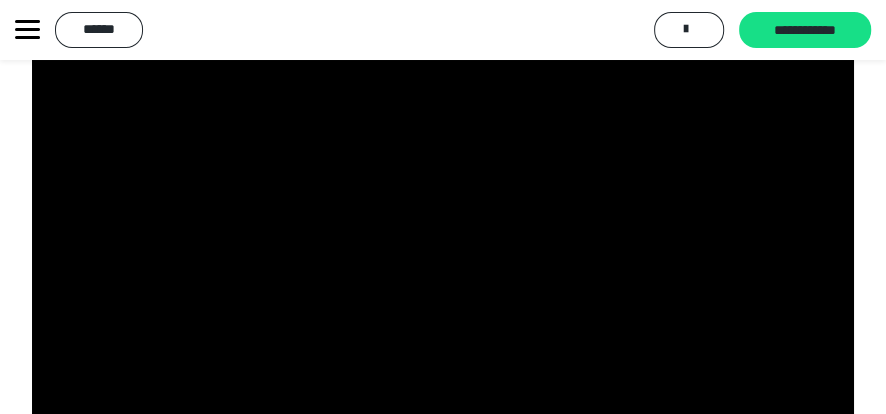 scroll, scrollTop: 307, scrollLeft: 0, axis: vertical 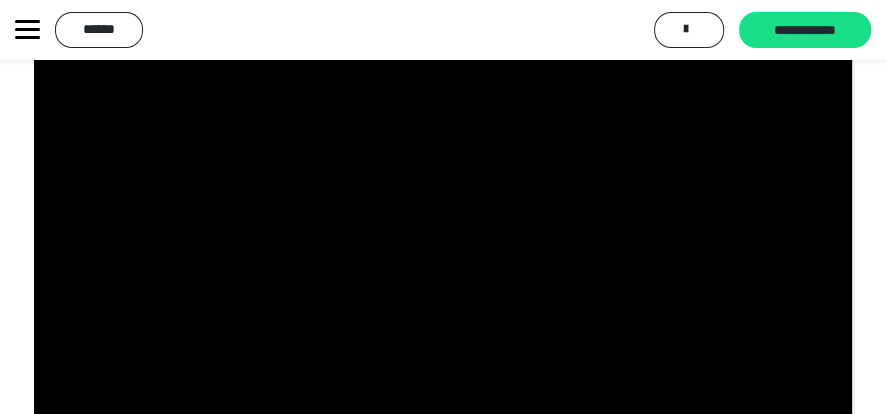 click at bounding box center [443, 226] 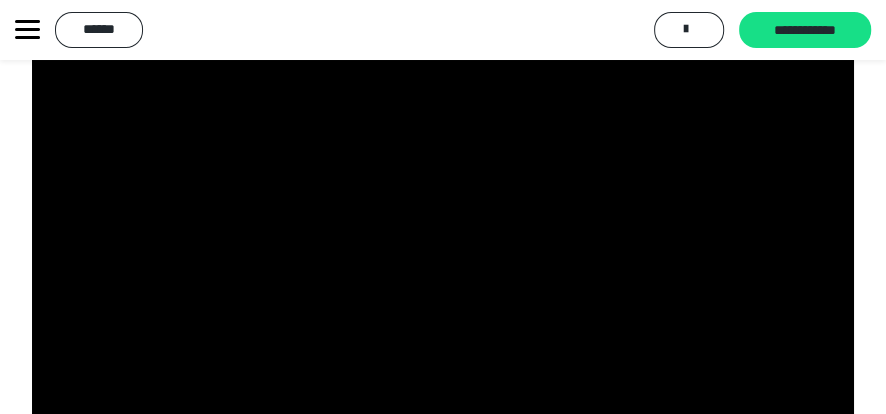 click at bounding box center [443, 226] 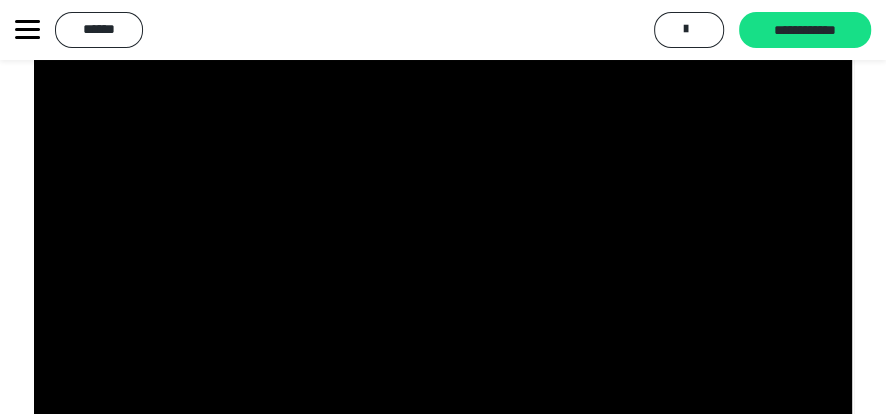 click at bounding box center (443, 226) 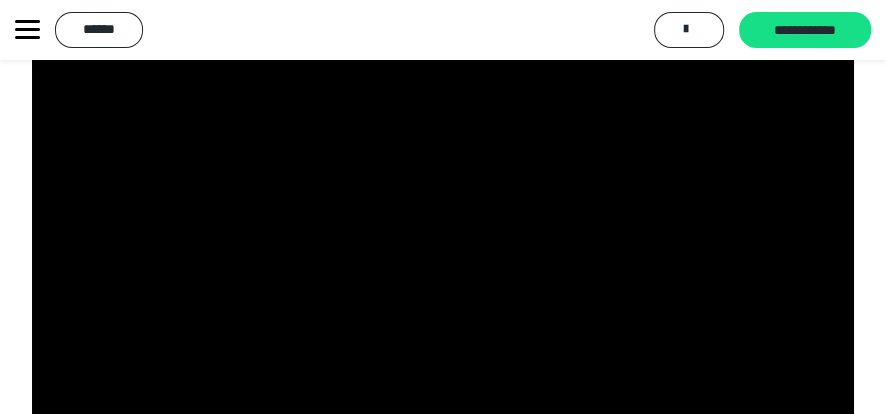 click at bounding box center (443, 226) 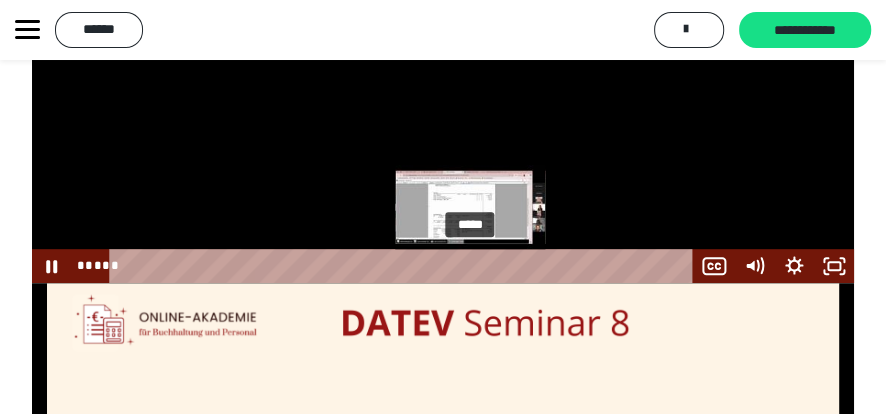 scroll, scrollTop: 485, scrollLeft: 0, axis: vertical 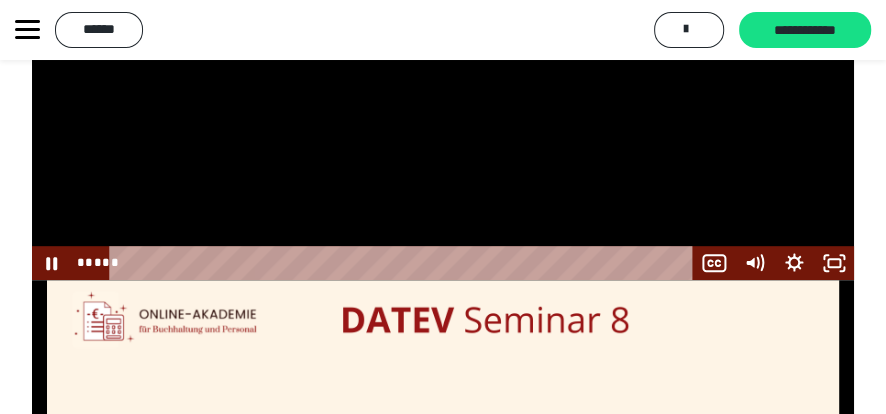click at bounding box center (443, 48) 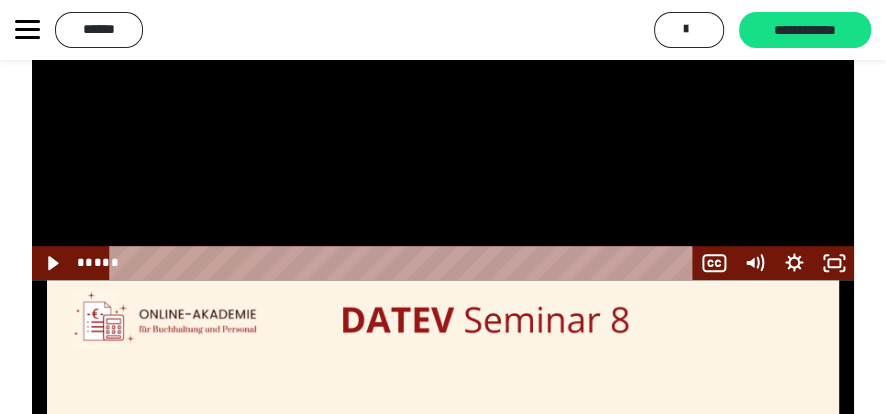 click at bounding box center (443, 48) 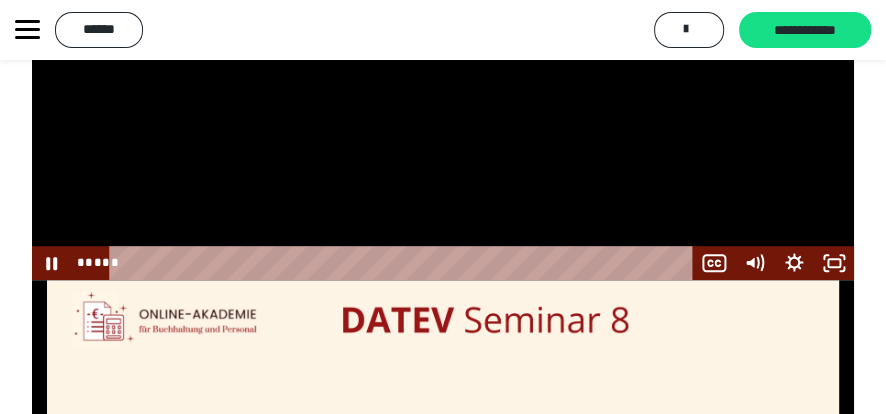 scroll, scrollTop: 307, scrollLeft: 0, axis: vertical 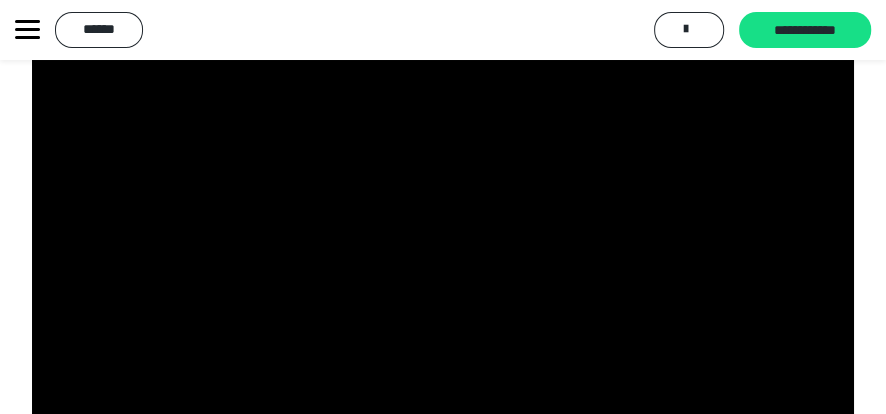 click at bounding box center (443, 226) 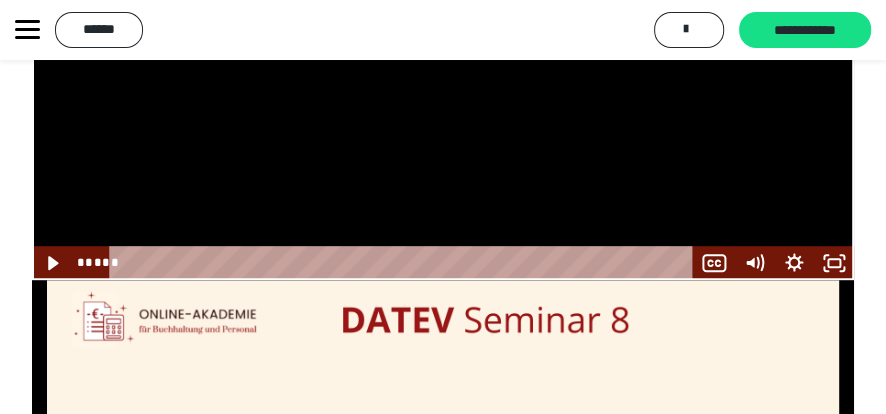 scroll, scrollTop: 307, scrollLeft: 0, axis: vertical 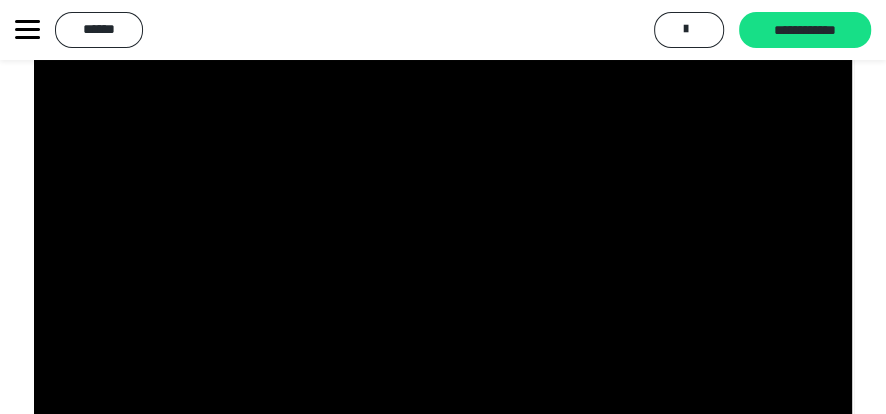 click at bounding box center (443, 226) 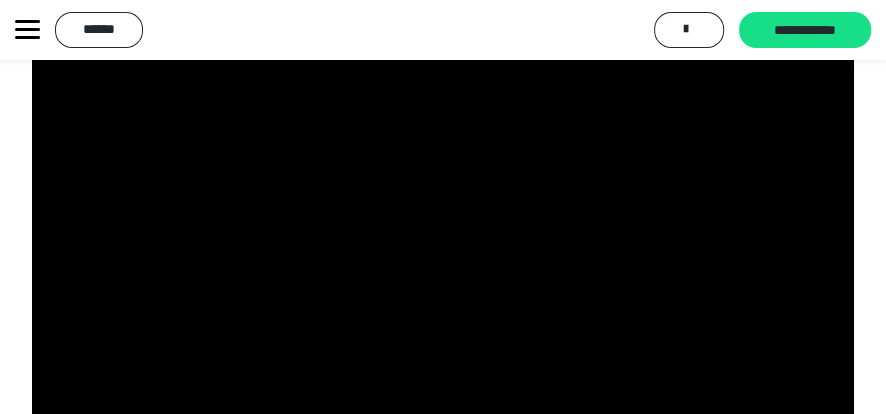 click at bounding box center [443, 226] 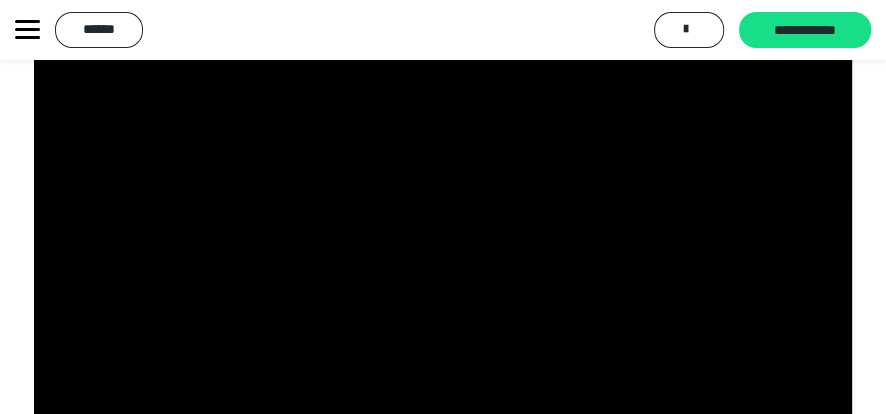 click at bounding box center [443, 226] 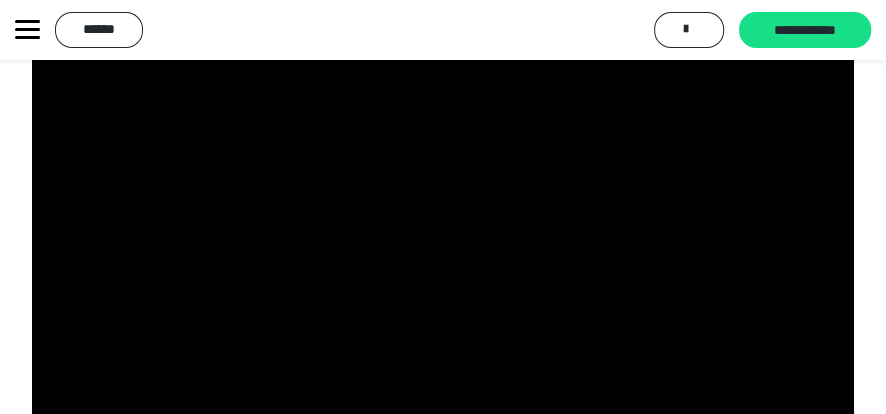 click at bounding box center (443, 226) 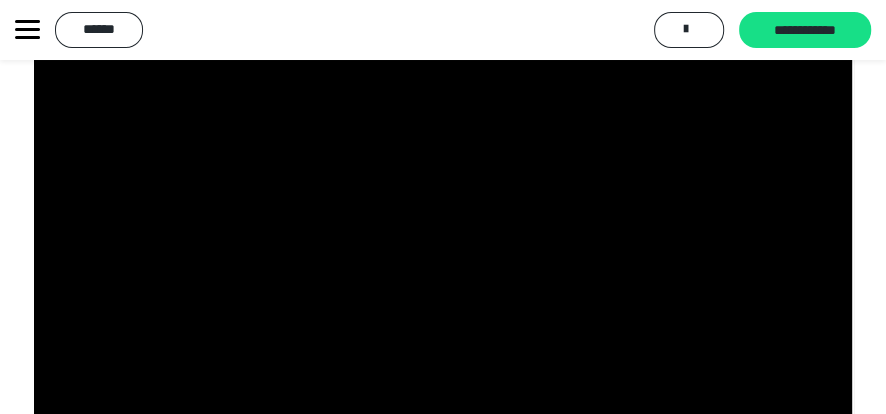scroll, scrollTop: 307, scrollLeft: 0, axis: vertical 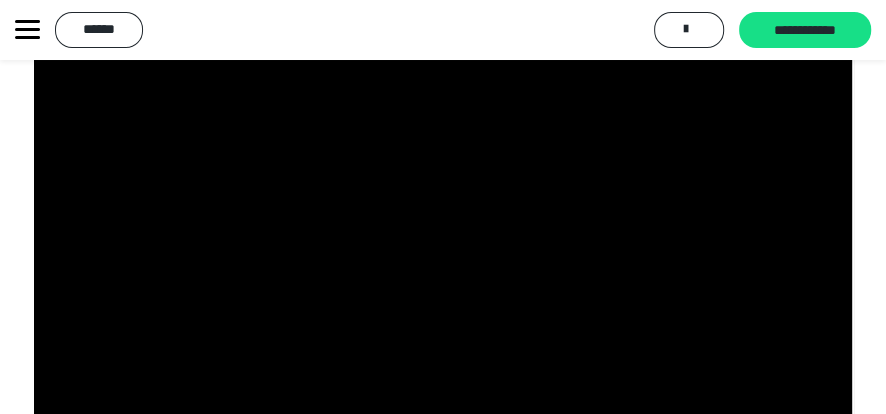 click at bounding box center [443, 226] 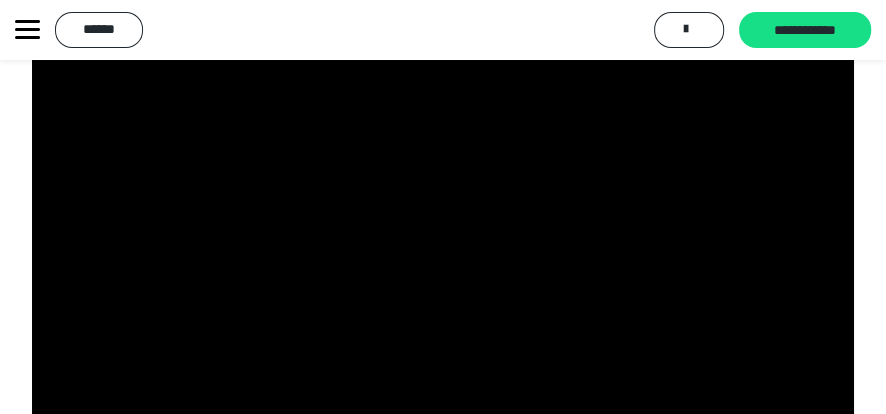 click at bounding box center [443, 226] 